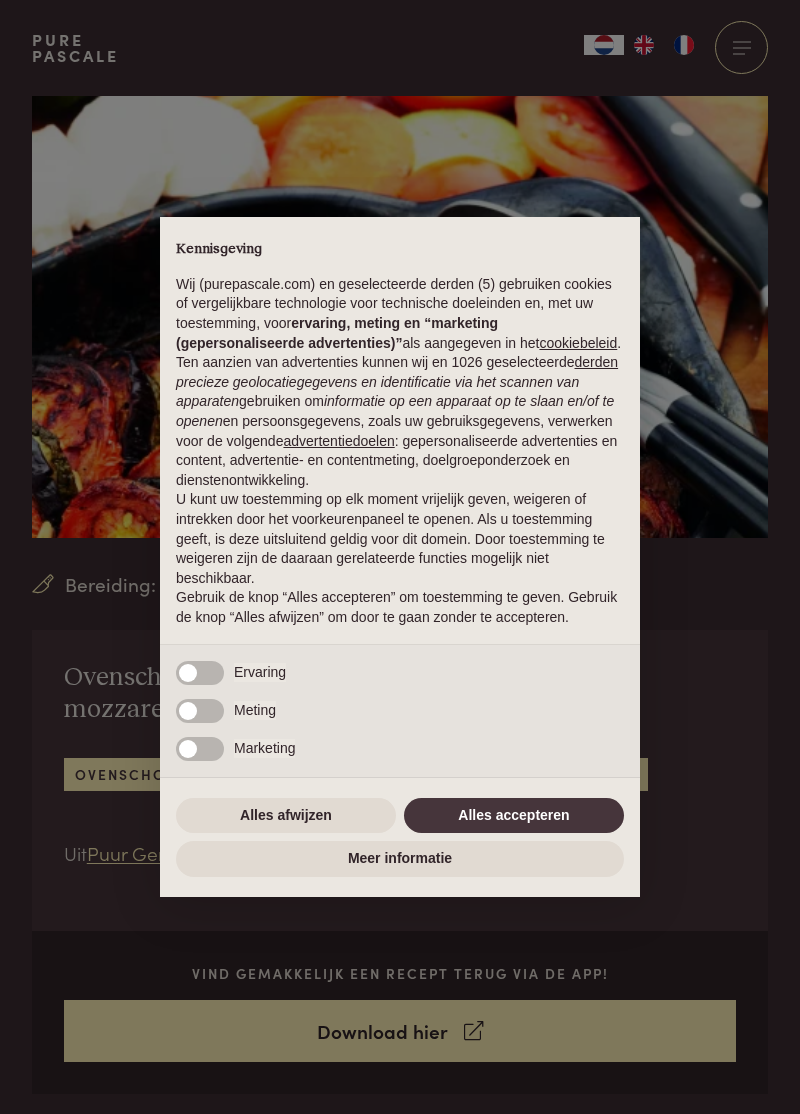 scroll, scrollTop: 0, scrollLeft: 0, axis: both 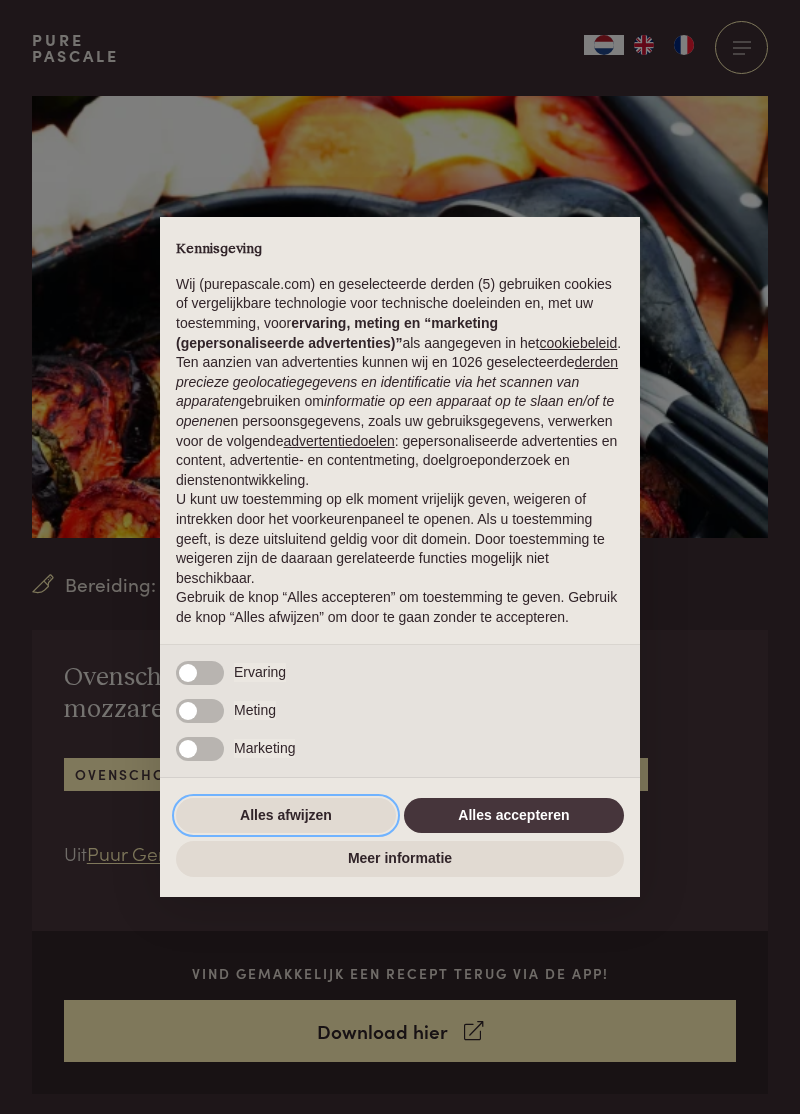 click on "Alles afwijzen" at bounding box center [286, 816] 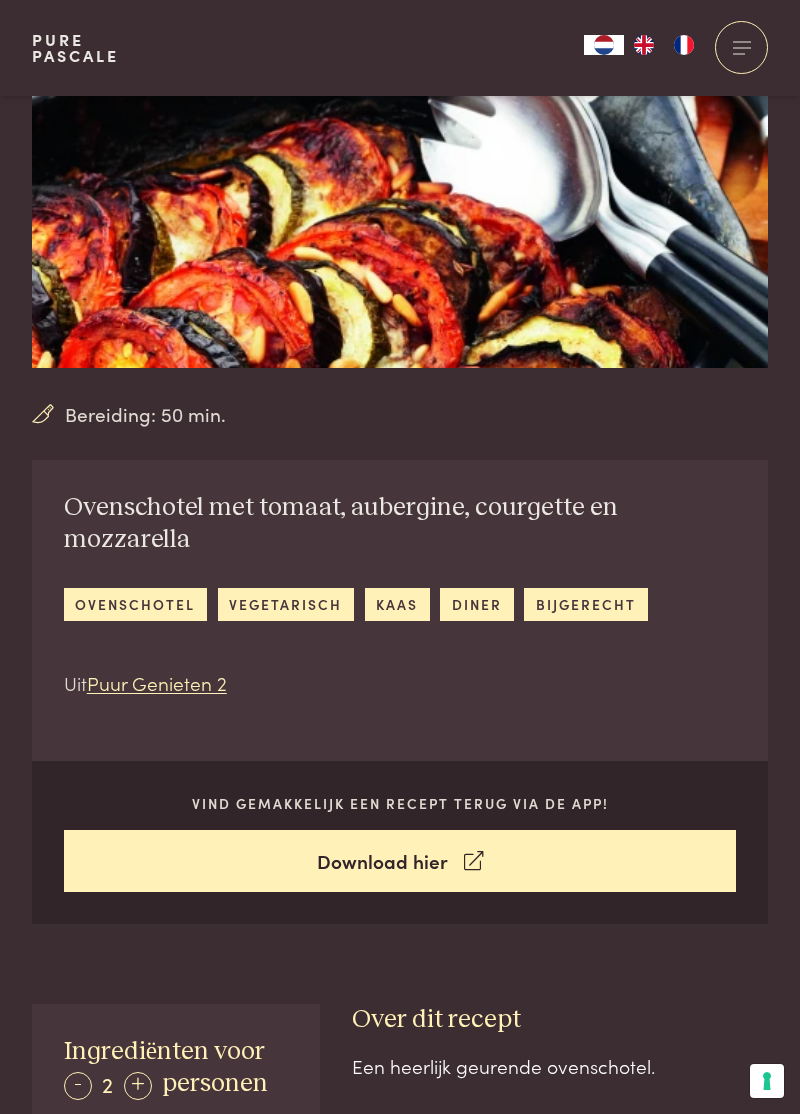 scroll, scrollTop: 0, scrollLeft: 0, axis: both 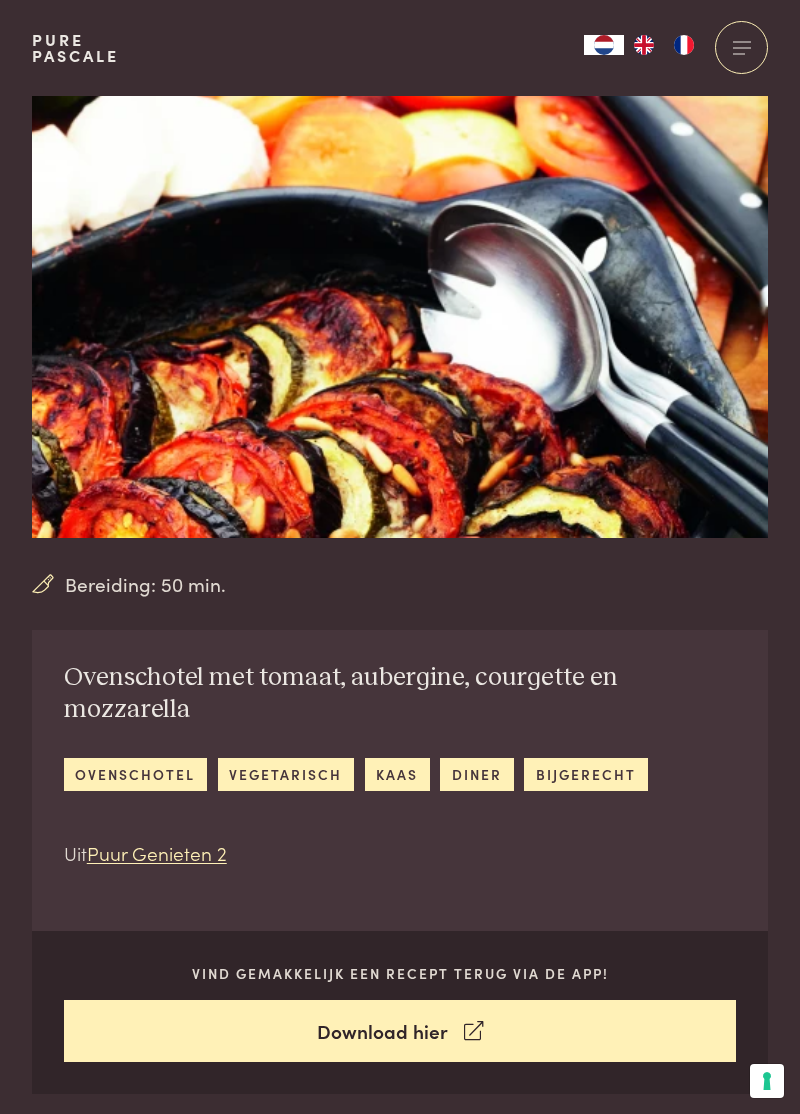 click on "kaas" at bounding box center (397, 774) 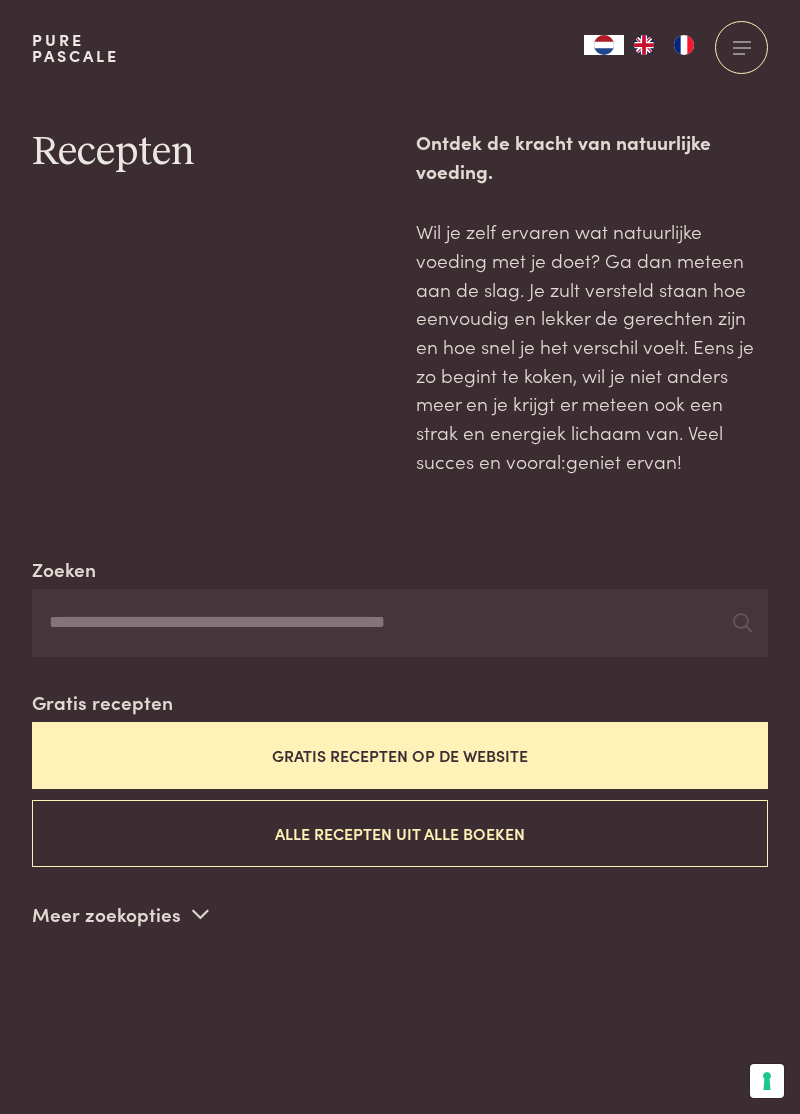 scroll, scrollTop: 0, scrollLeft: 0, axis: both 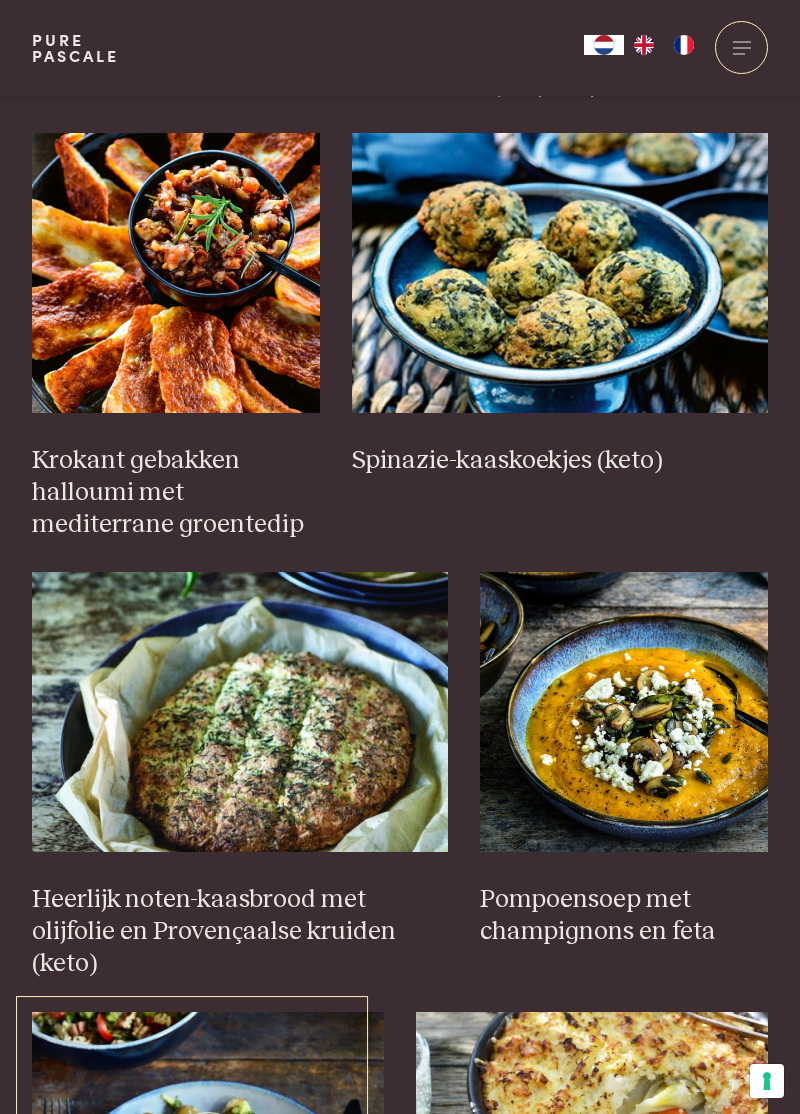 click at bounding box center (208, 1152) 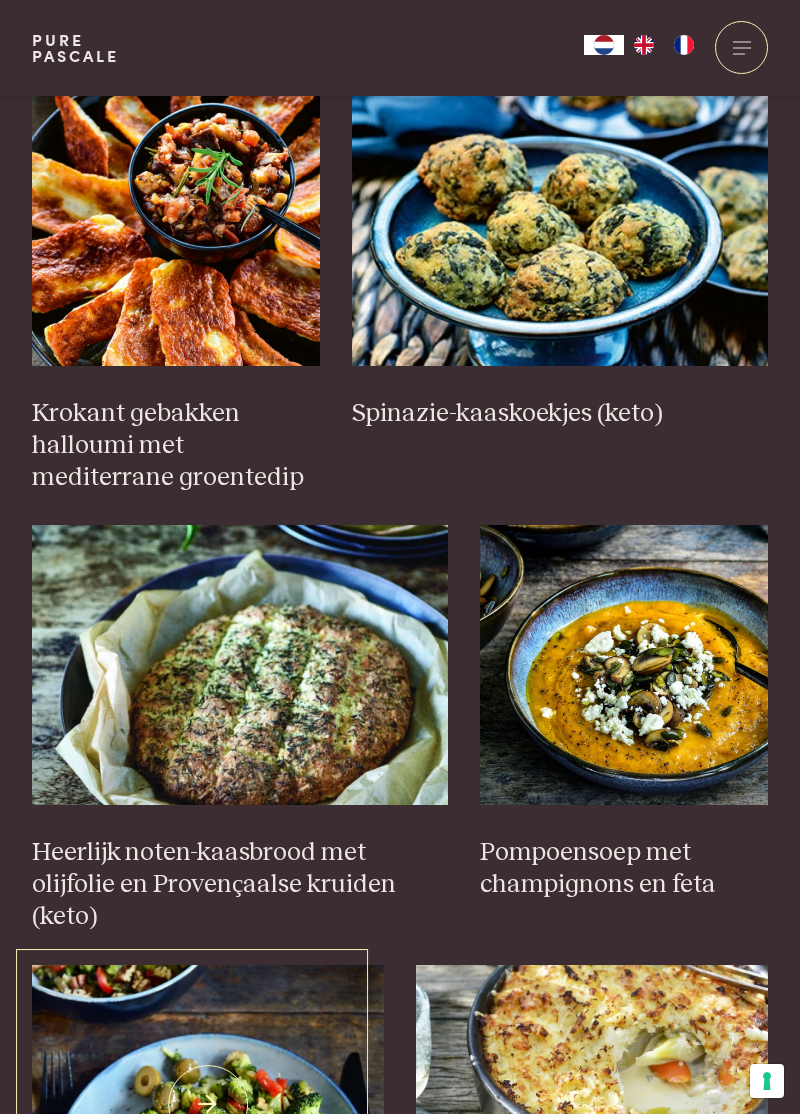 scroll, scrollTop: 1361, scrollLeft: 0, axis: vertical 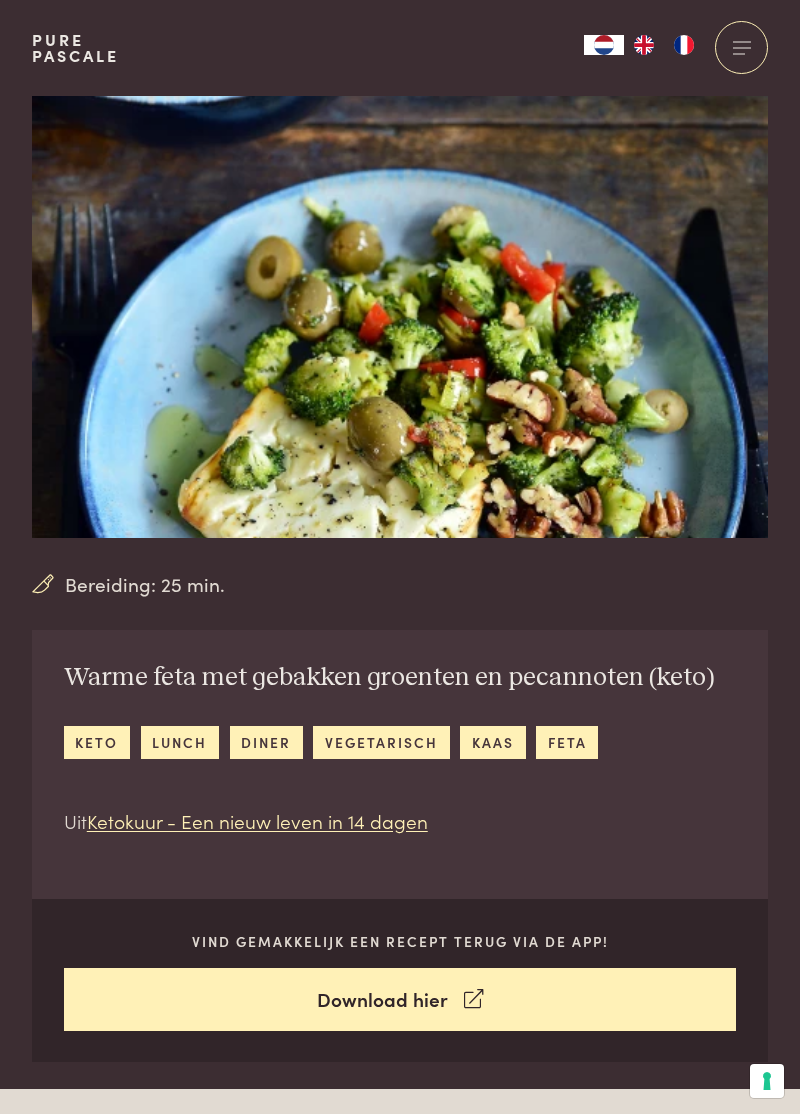 click on "feta" at bounding box center (567, 742) 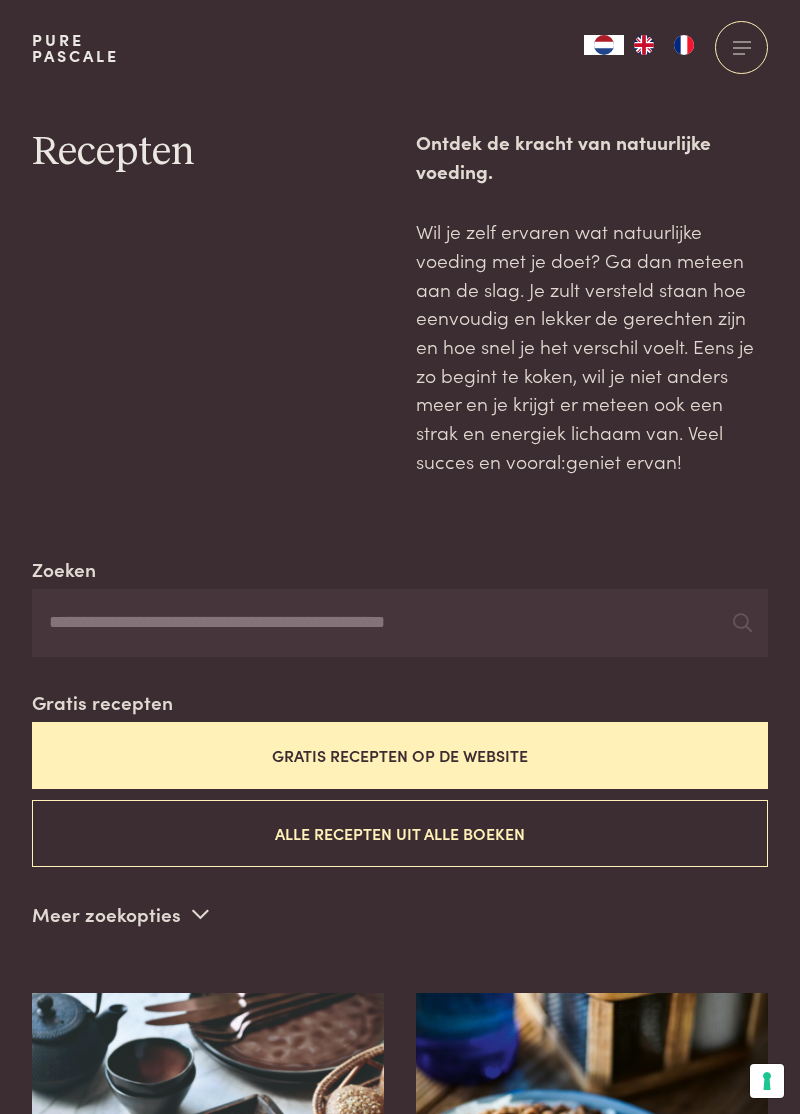 scroll, scrollTop: 0, scrollLeft: 0, axis: both 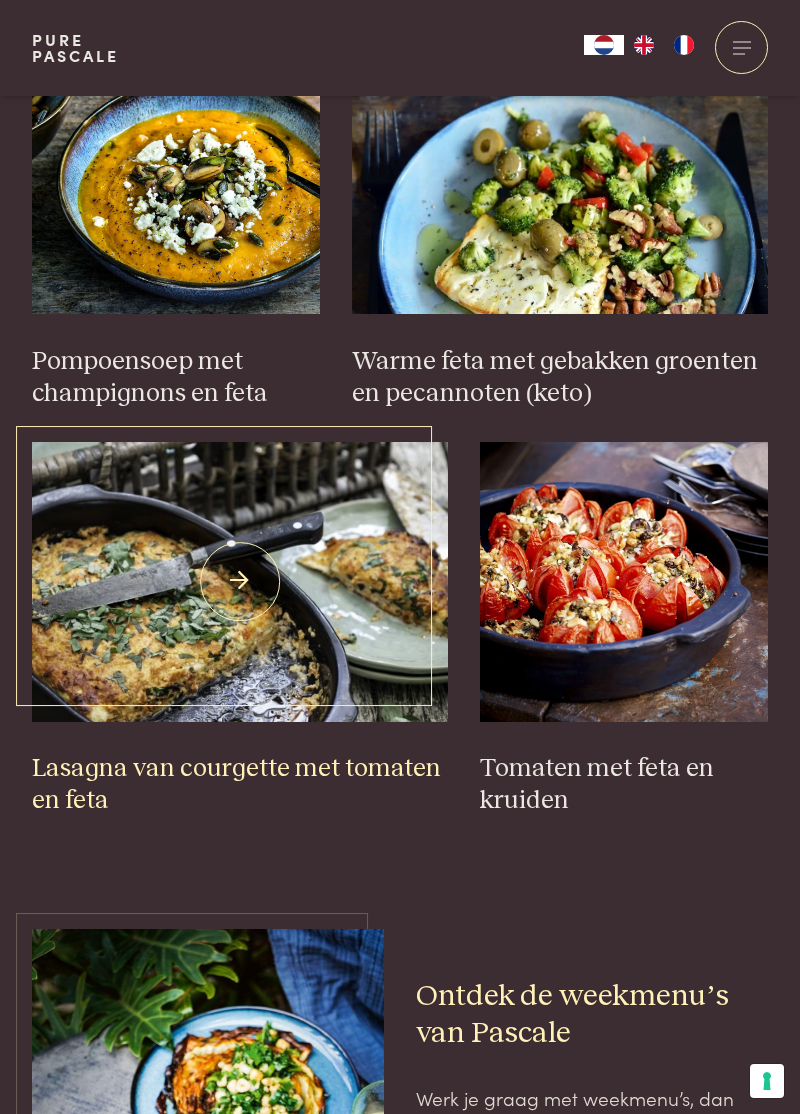 click at bounding box center (240, 582) 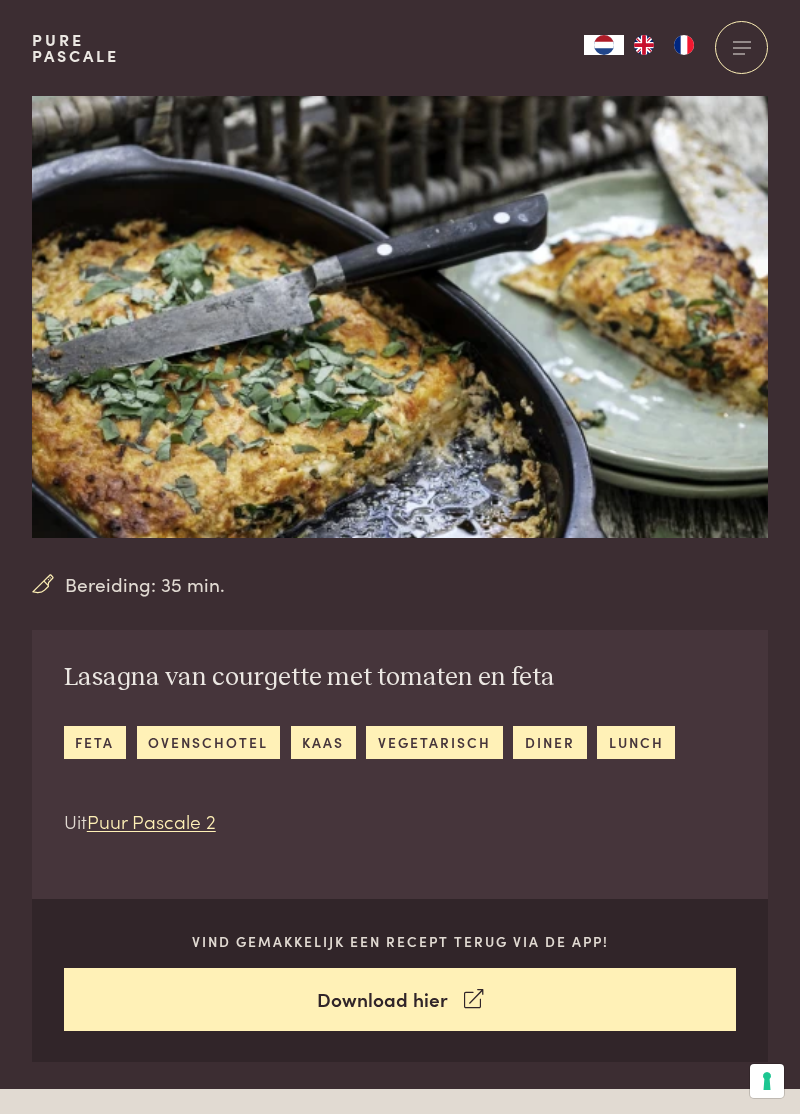 scroll, scrollTop: 0, scrollLeft: 0, axis: both 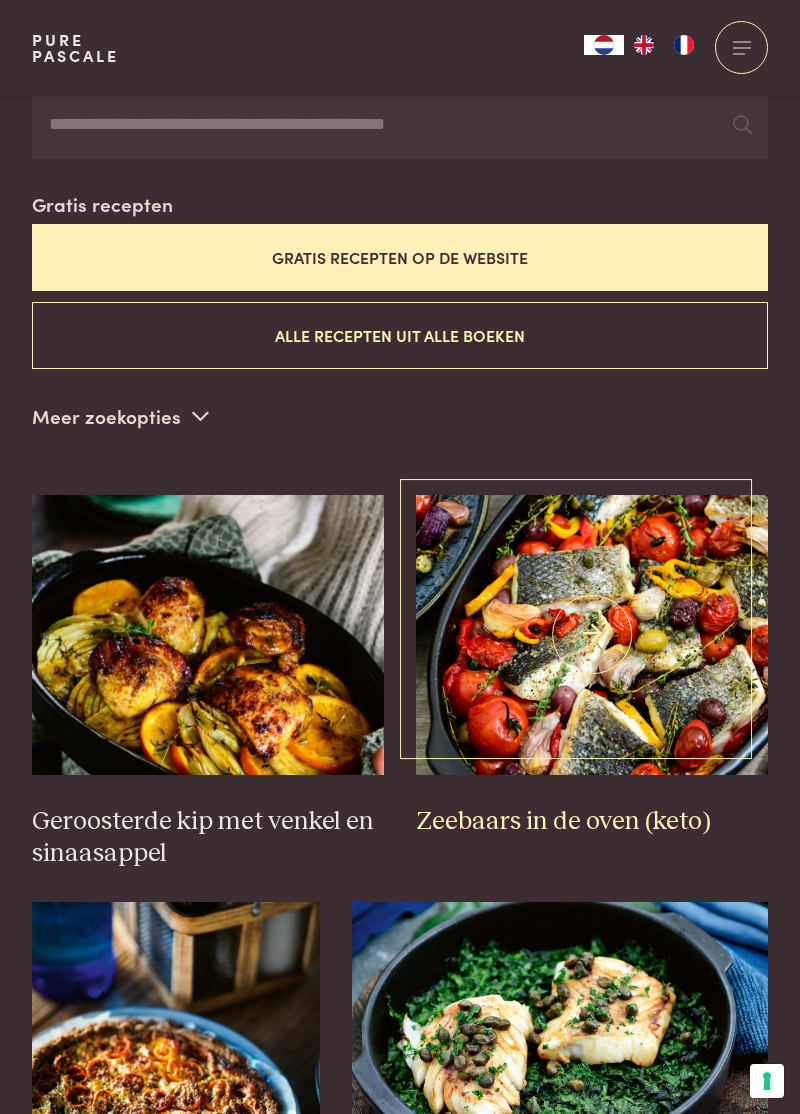 click at bounding box center (592, 635) 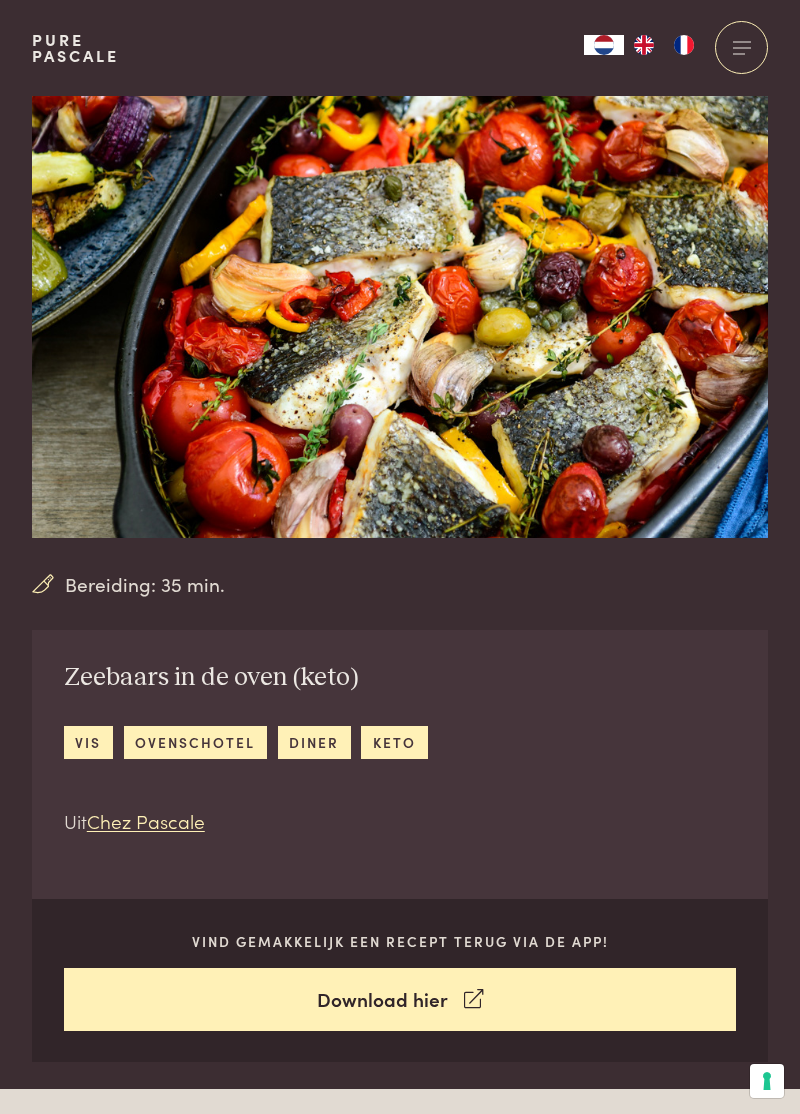 scroll, scrollTop: 0, scrollLeft: 0, axis: both 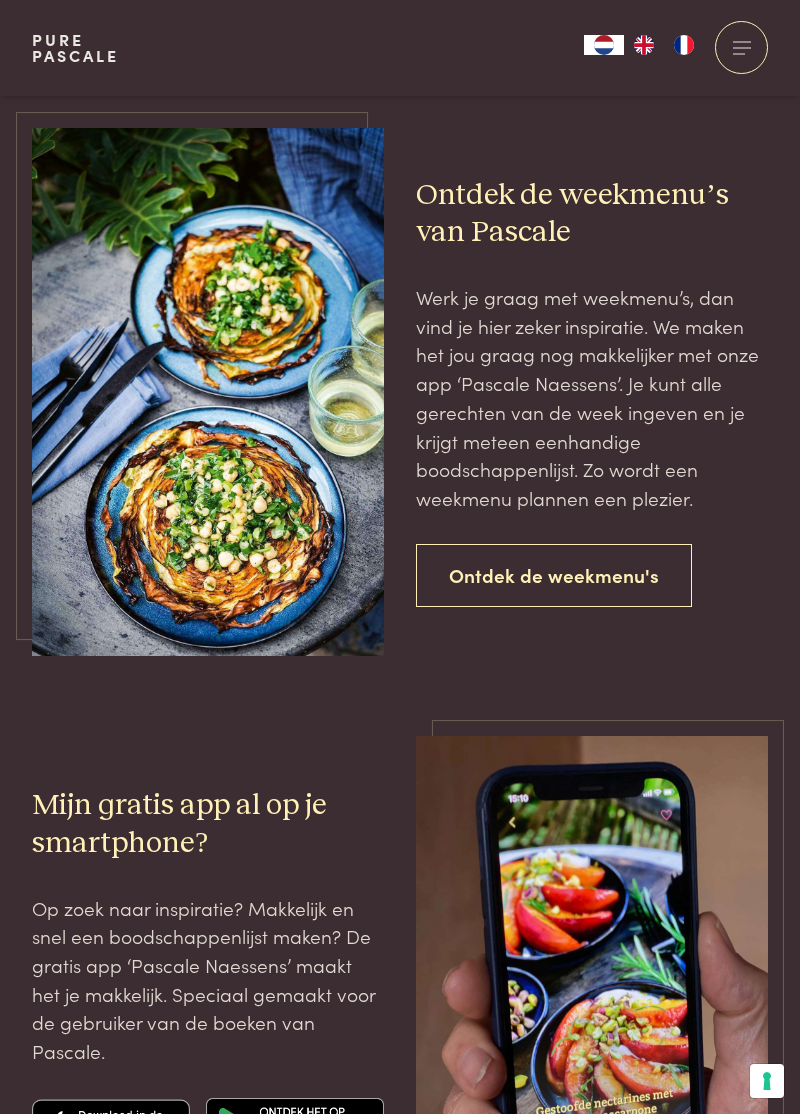 click on "Ontdek de weekmenu's" at bounding box center (554, 575) 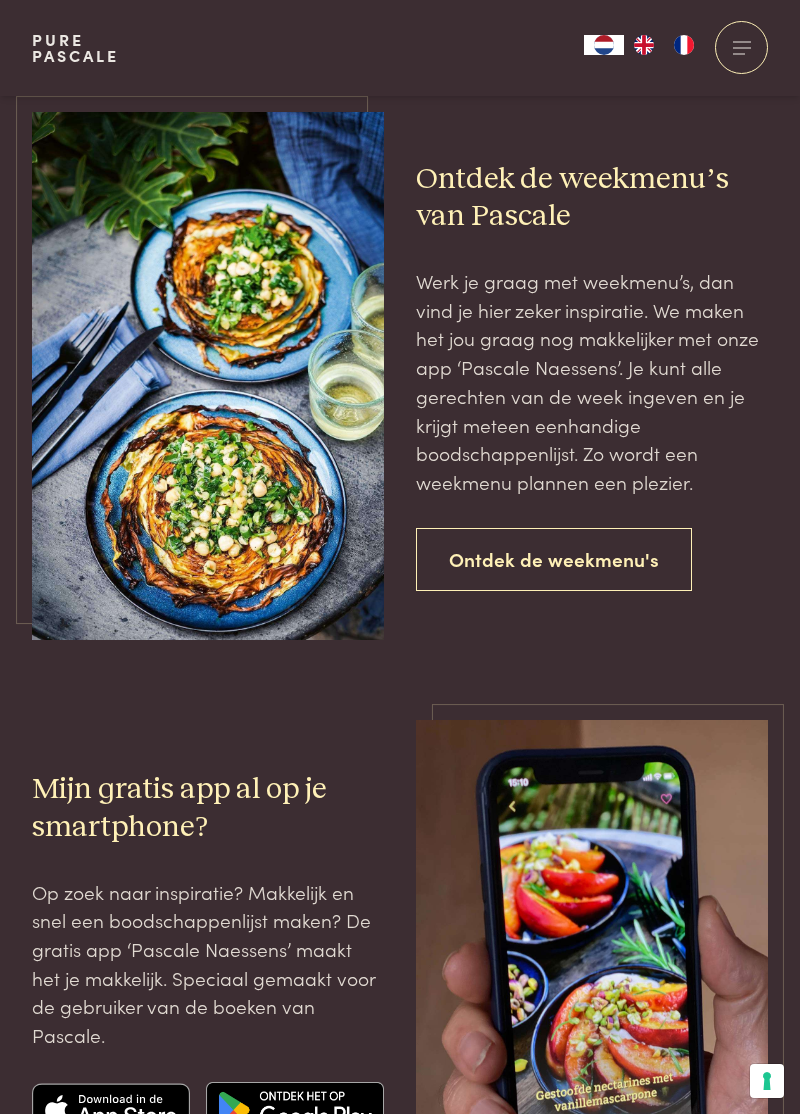 scroll, scrollTop: 3044, scrollLeft: 0, axis: vertical 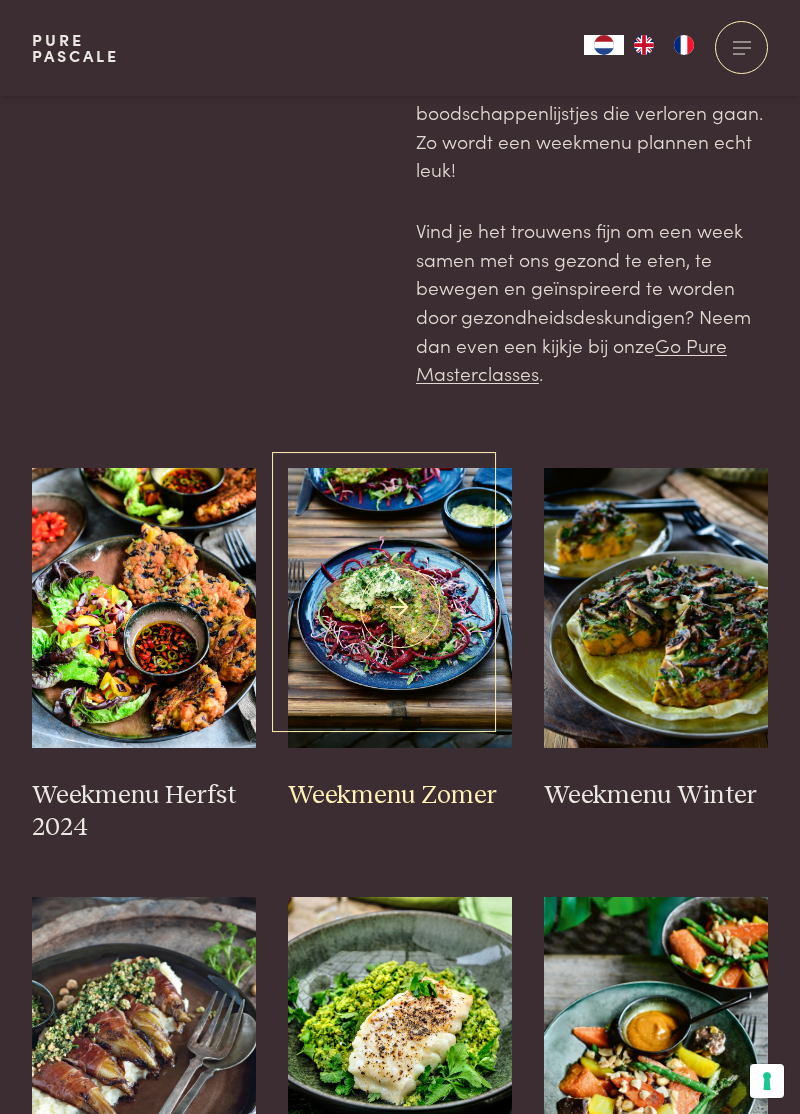 click at bounding box center (400, 608) 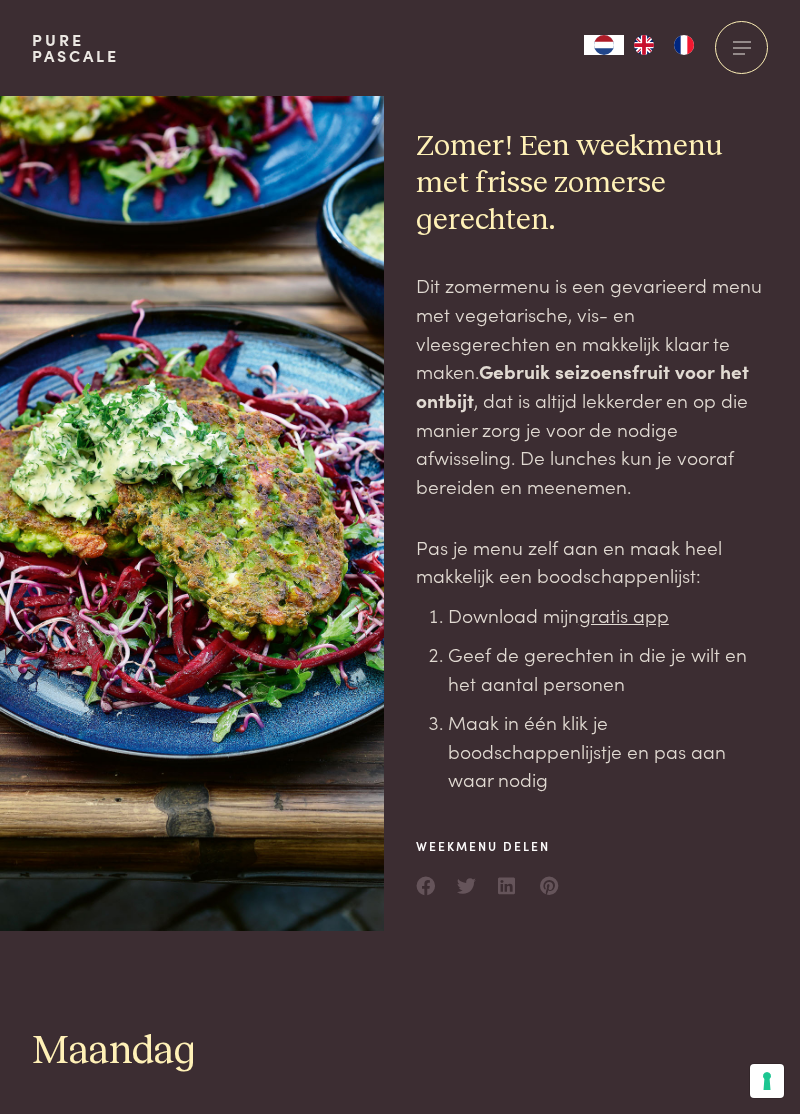scroll, scrollTop: 0, scrollLeft: 0, axis: both 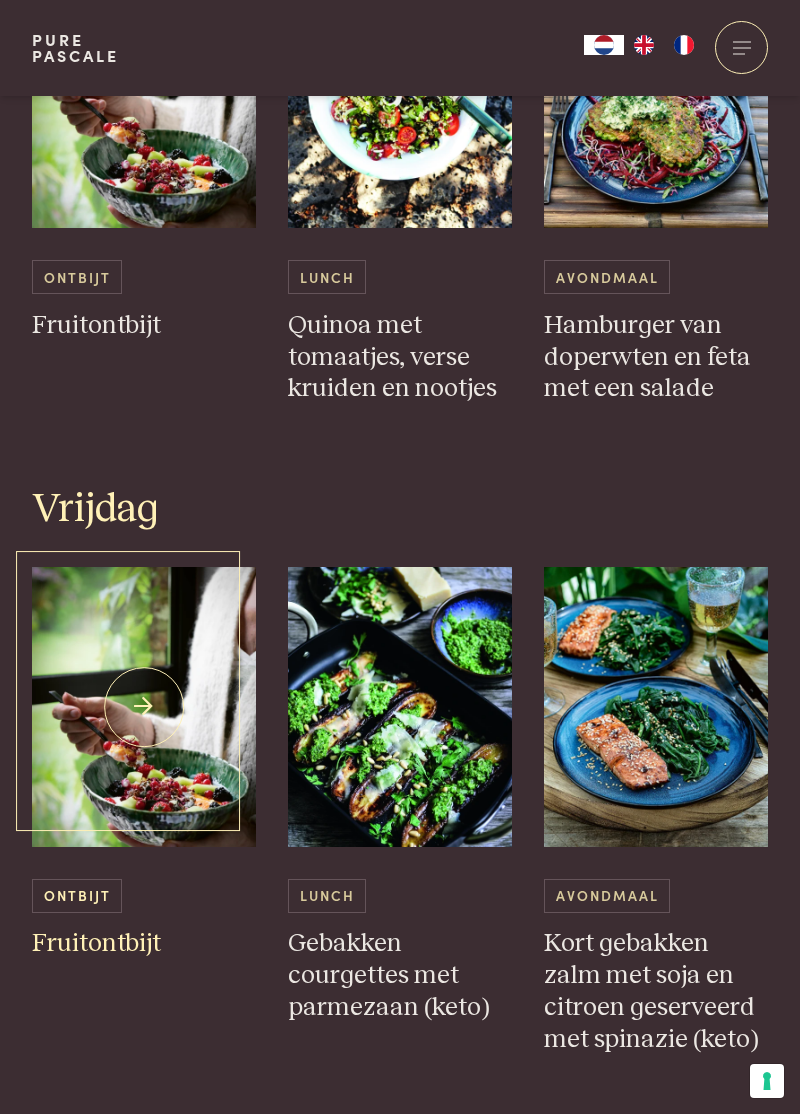 click on "Ontbijt" at bounding box center [77, 895] 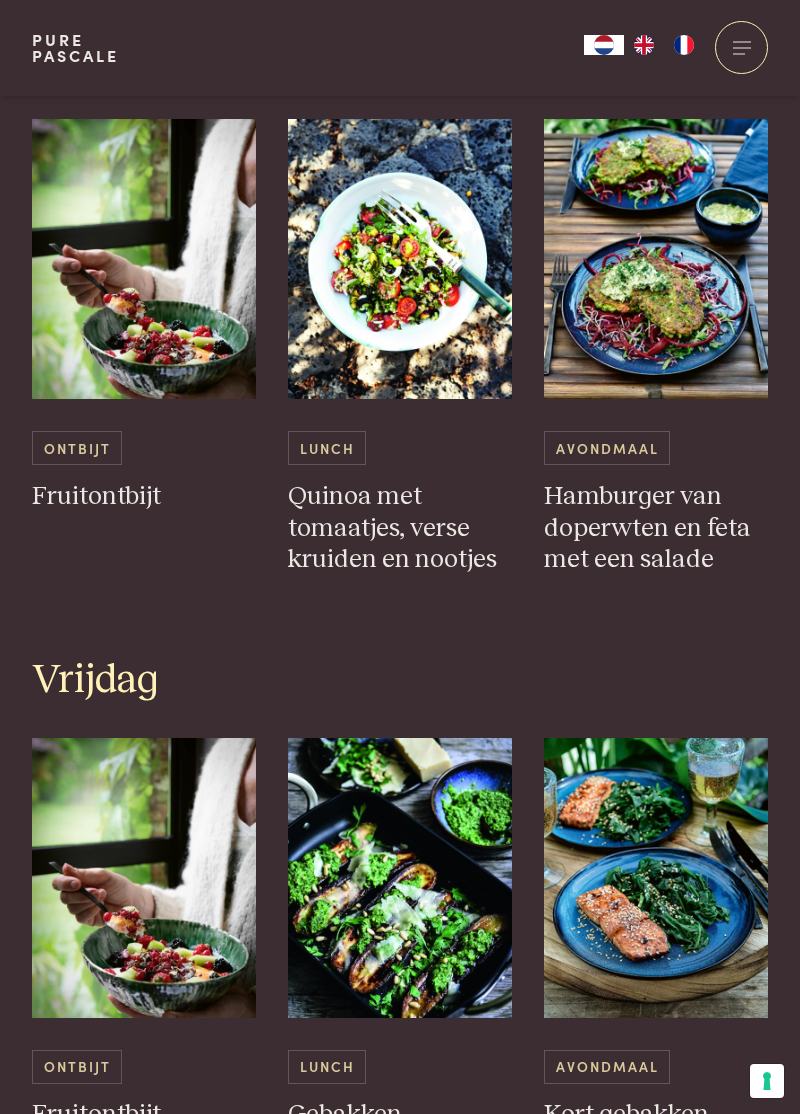 scroll, scrollTop: 2858, scrollLeft: 0, axis: vertical 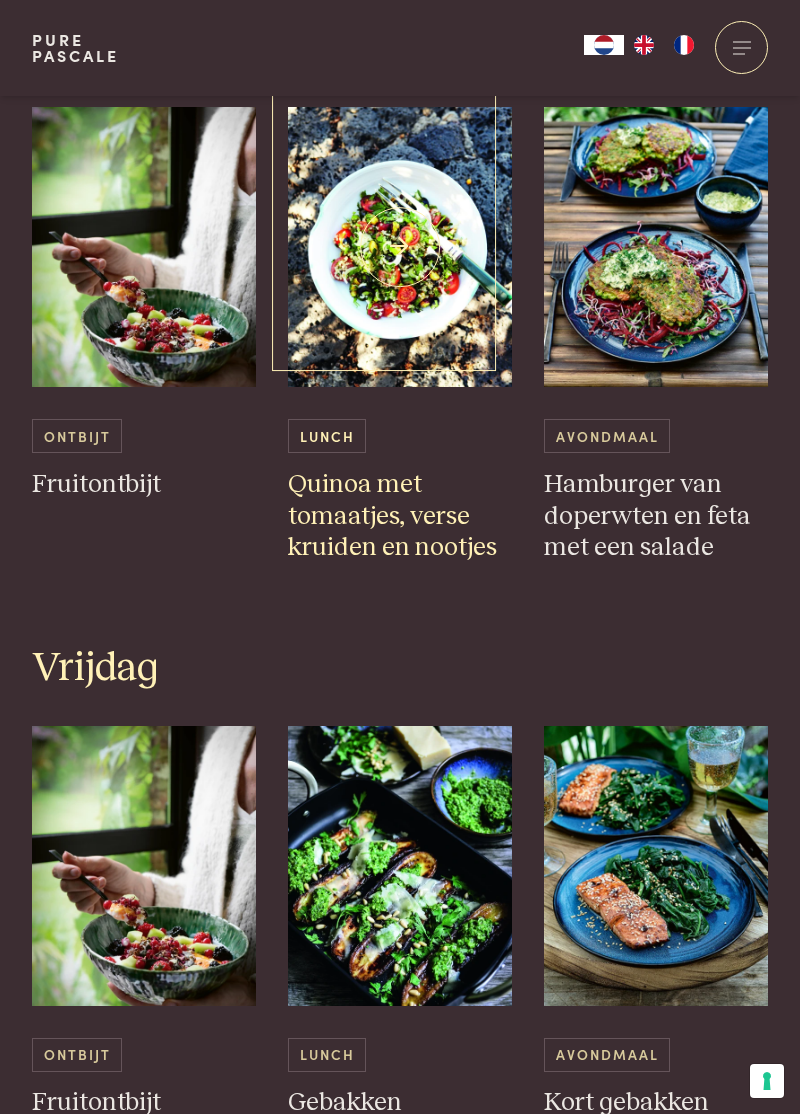 click on "Quinoa met tomaatjes, verse kruiden en nootjes" at bounding box center (400, 517) 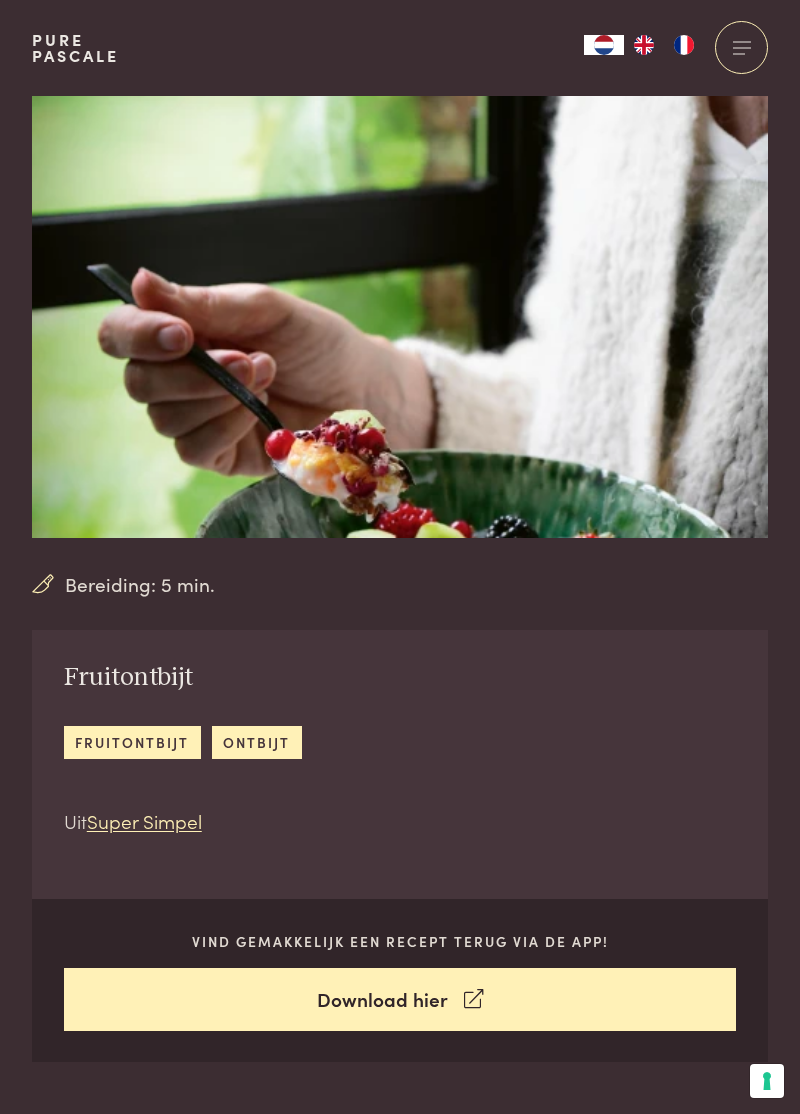 scroll, scrollTop: 0, scrollLeft: 0, axis: both 